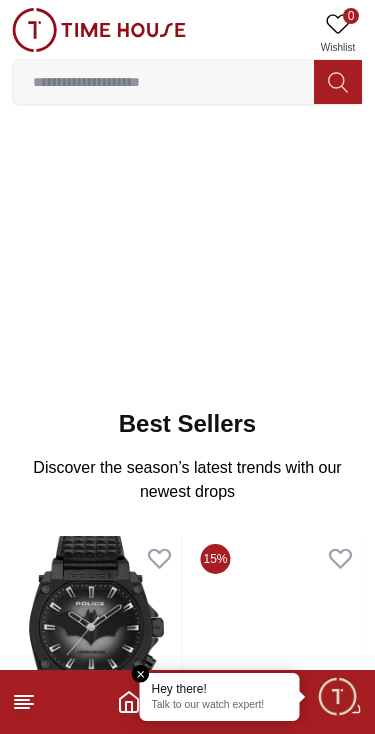 scroll, scrollTop: 0, scrollLeft: 0, axis: both 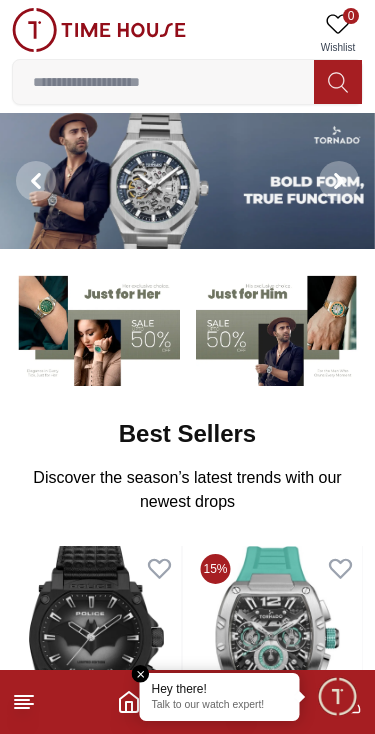 click at bounding box center [141, 674] 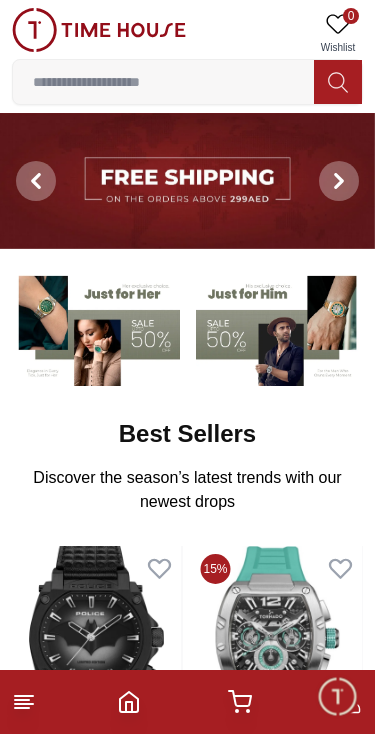 click 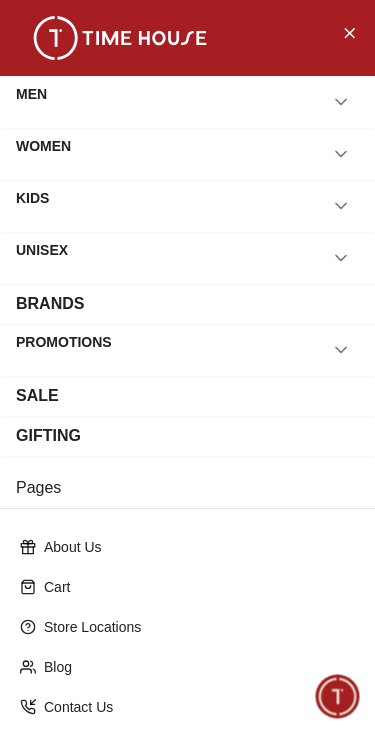 click at bounding box center [337, 696] 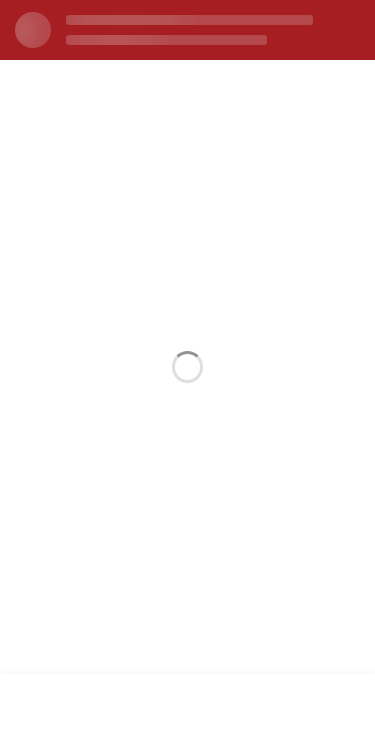 scroll, scrollTop: 0, scrollLeft: 0, axis: both 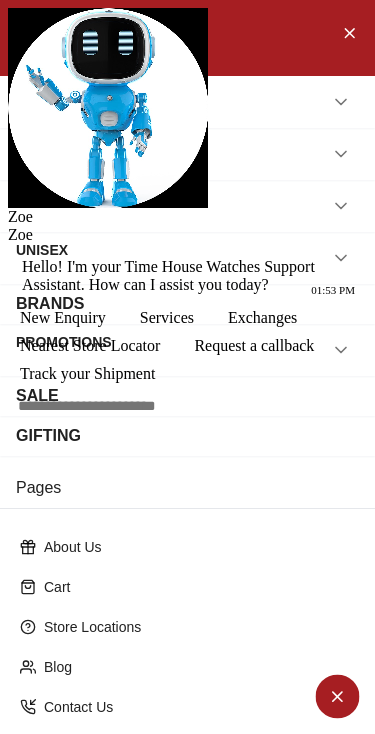 click at bounding box center [8, 8] 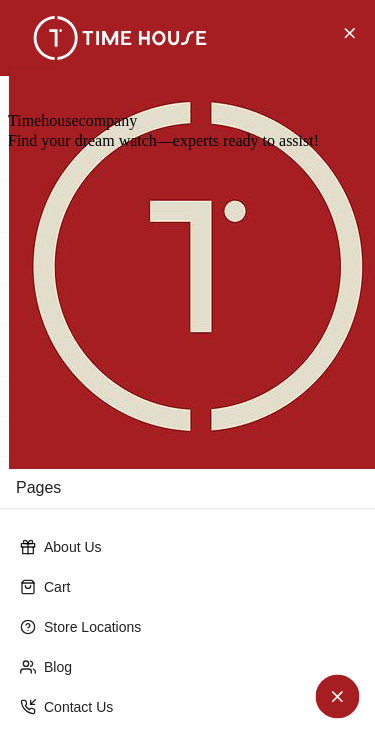 click at bounding box center (8, 8) 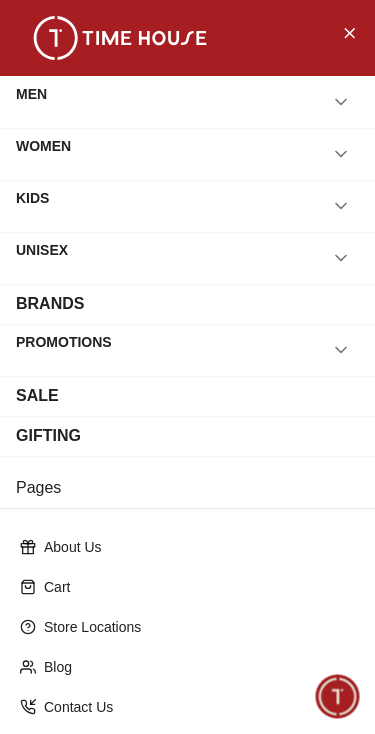scroll, scrollTop: 0, scrollLeft: 0, axis: both 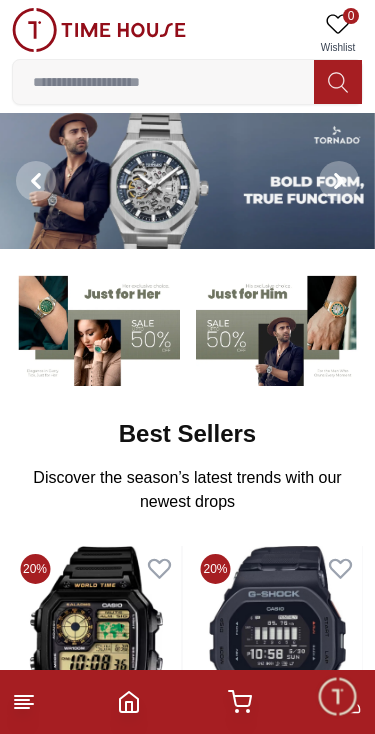 click at bounding box center [337, 696] 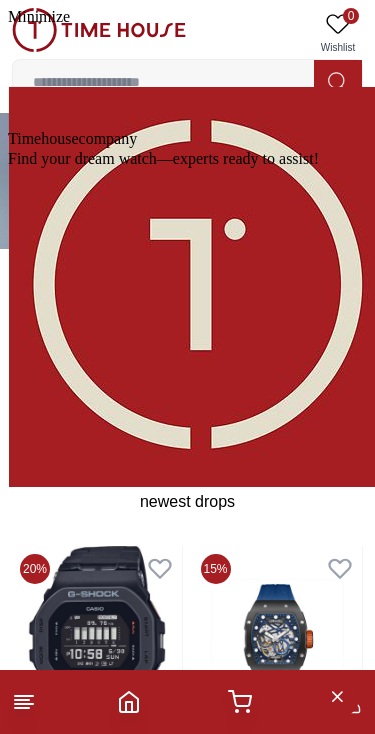 click at bounding box center [8, 26] 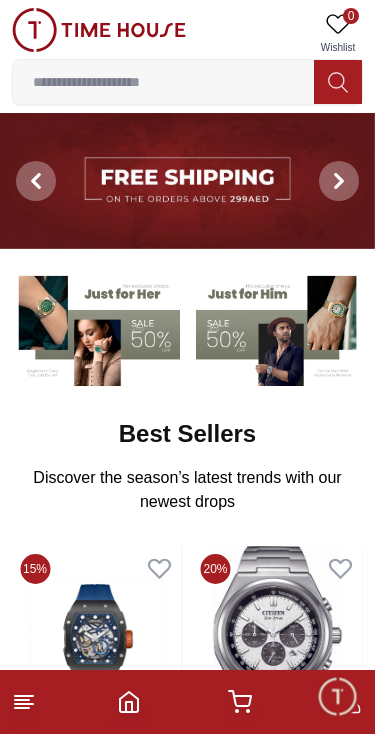 click 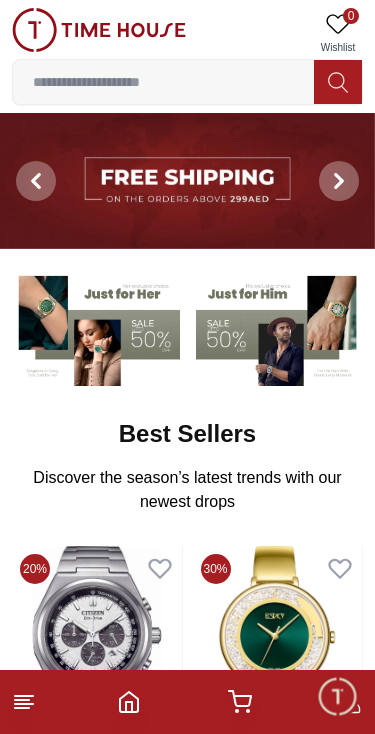 click 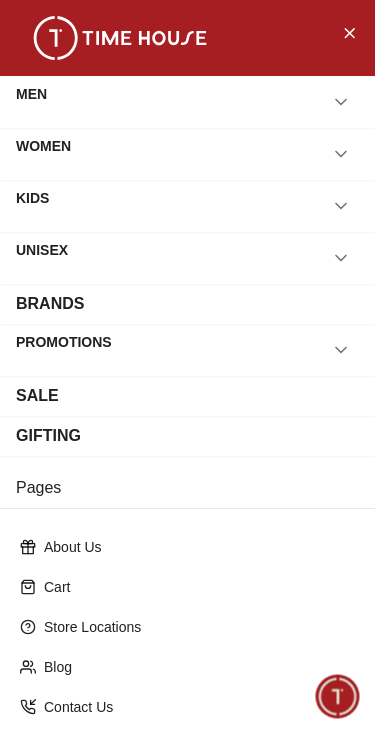 click at bounding box center (349, 32) 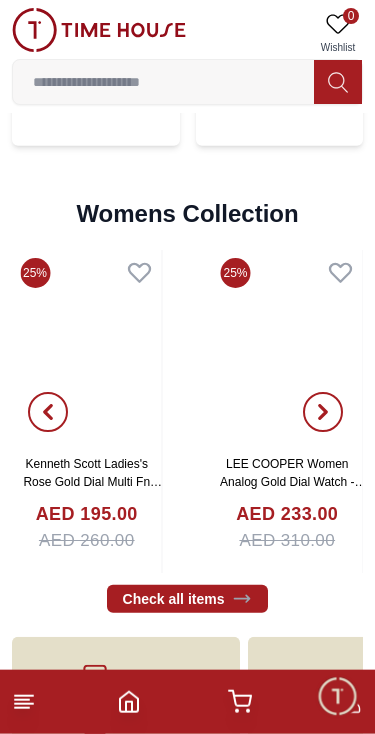 scroll, scrollTop: 4164, scrollLeft: 0, axis: vertical 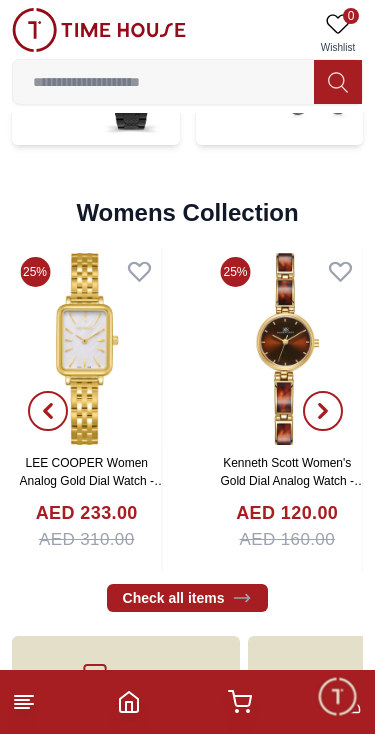 click 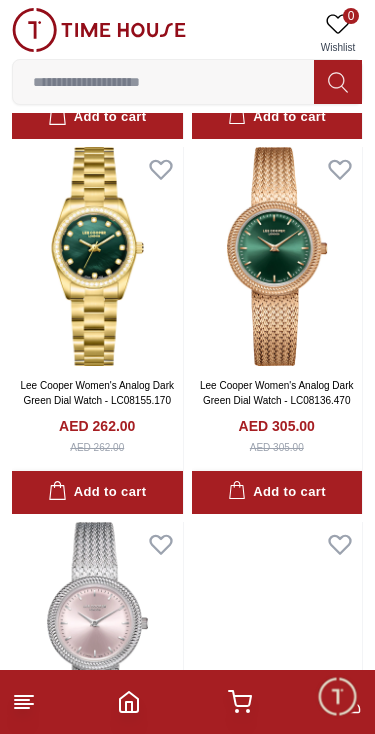 scroll, scrollTop: 436, scrollLeft: 0, axis: vertical 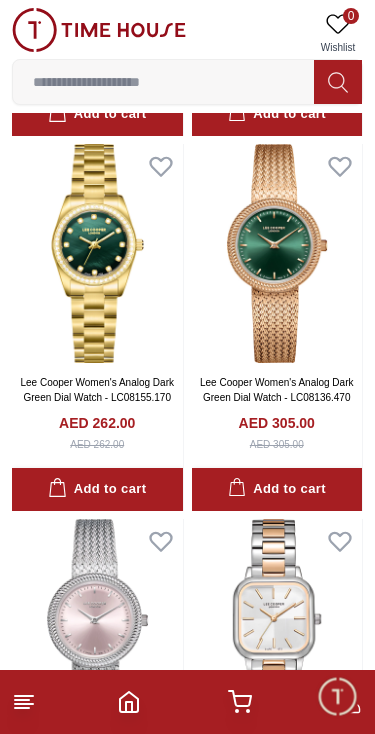 click at bounding box center (163, 82) 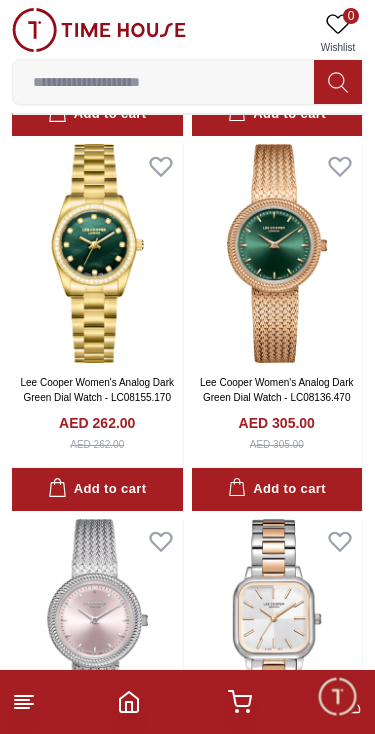 scroll, scrollTop: 328, scrollLeft: 0, axis: vertical 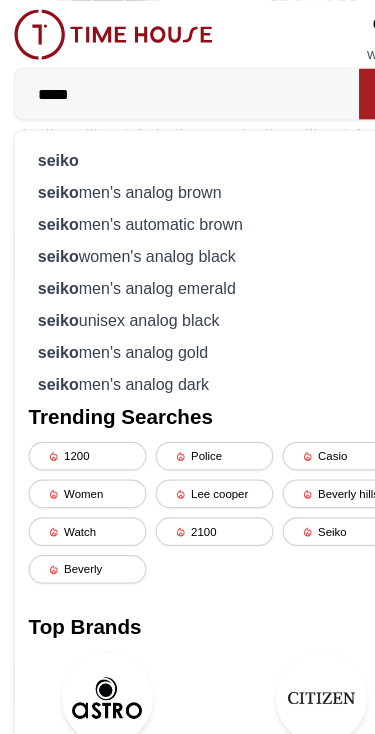 type on "*****" 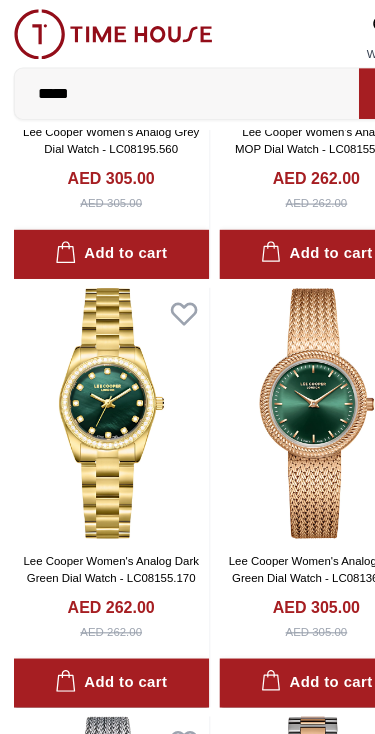 scroll, scrollTop: 0, scrollLeft: 0, axis: both 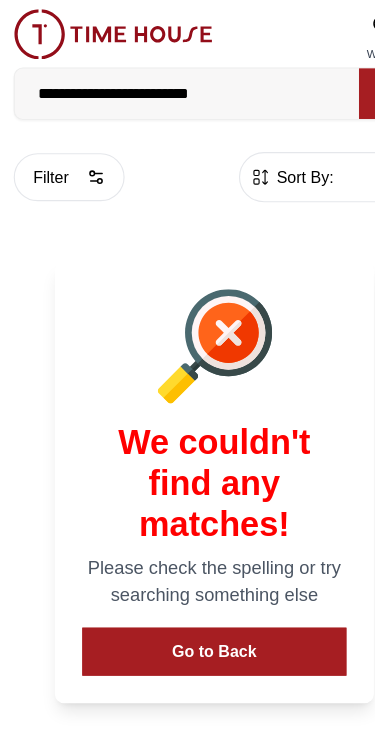 click on "Go to Back" at bounding box center (187, 570) 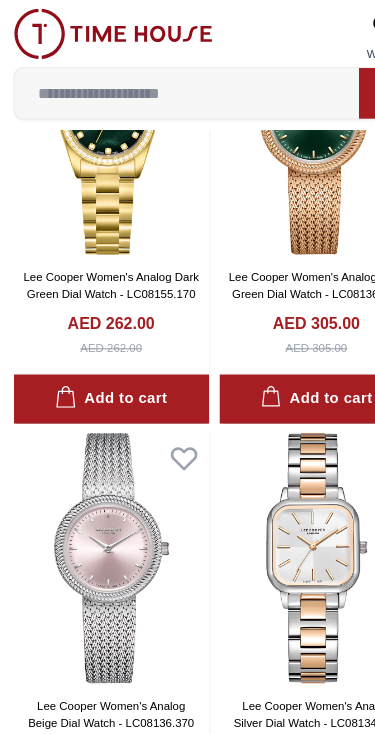 scroll, scrollTop: 575, scrollLeft: 0, axis: vertical 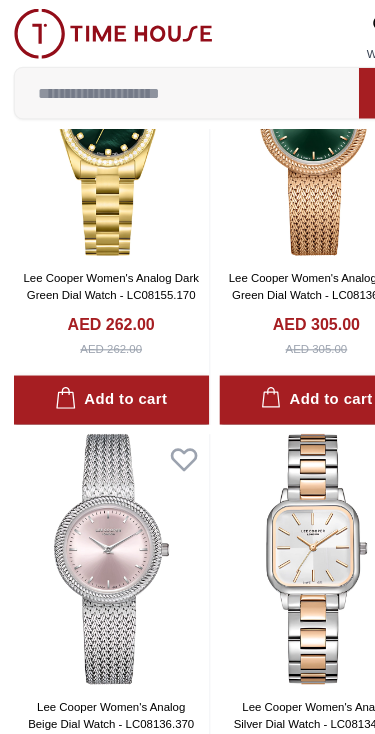 click at bounding box center [163, 82] 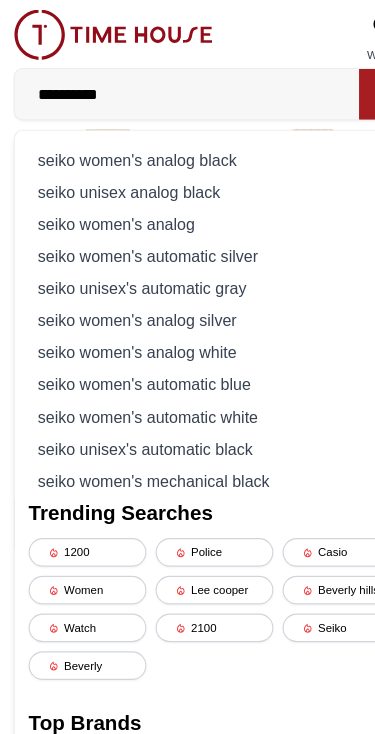 type on "**********" 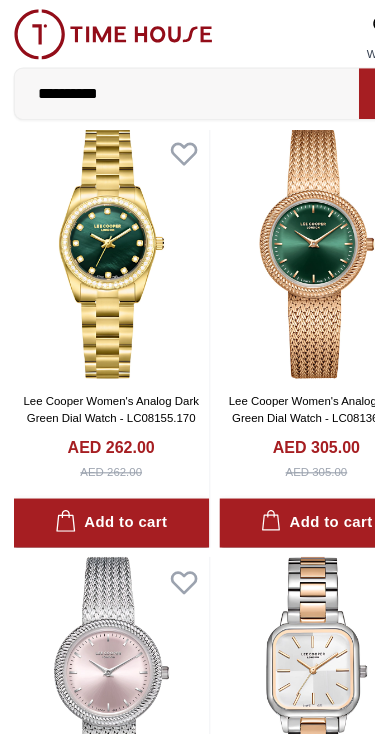 scroll, scrollTop: 0, scrollLeft: 0, axis: both 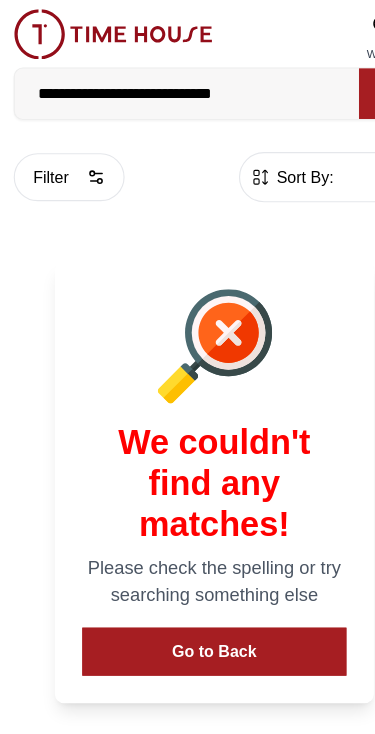 click on "Go to Back" at bounding box center [187, 570] 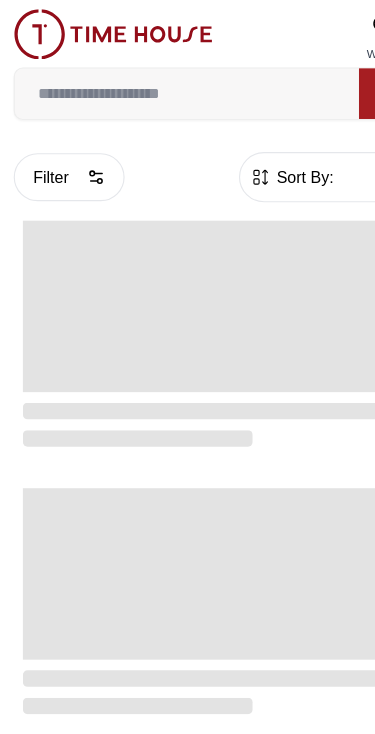 scroll, scrollTop: 376, scrollLeft: 0, axis: vertical 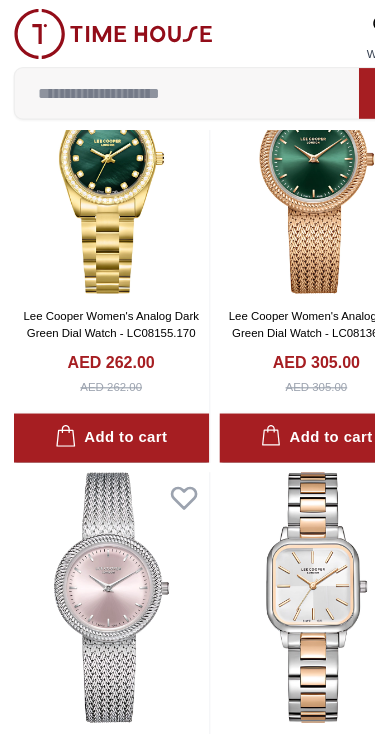 click at bounding box center [163, 82] 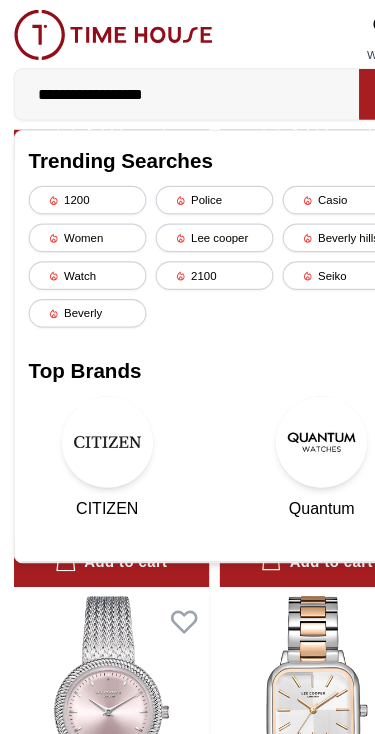 type on "**********" 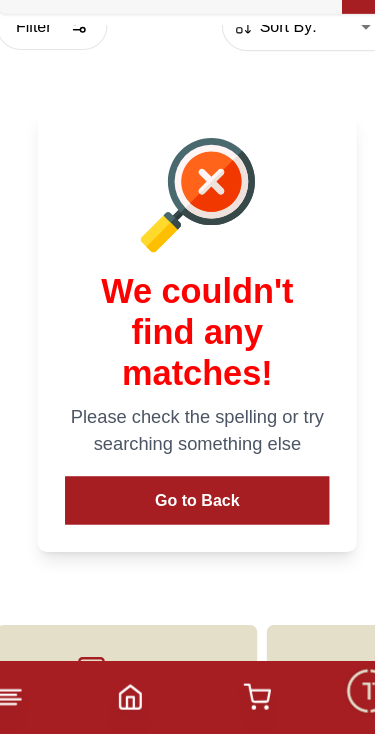 scroll, scrollTop: 151, scrollLeft: 0, axis: vertical 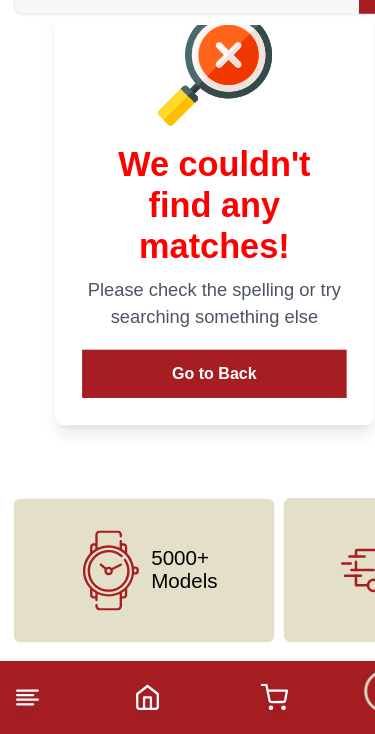 click on "Go to Back" at bounding box center (187, 419) 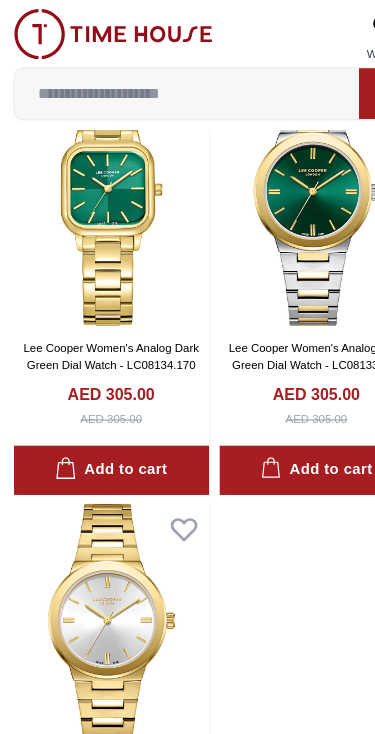 scroll, scrollTop: 1638, scrollLeft: 0, axis: vertical 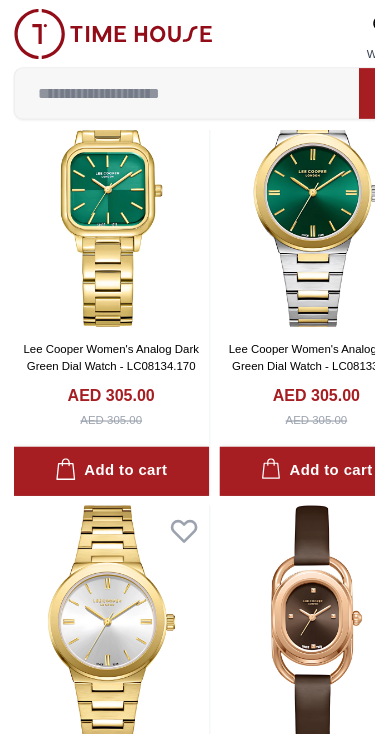 click at bounding box center [99, 30] 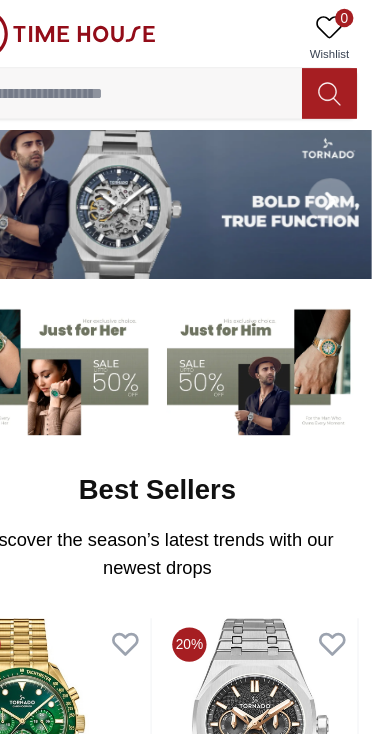 scroll, scrollTop: 0, scrollLeft: 0, axis: both 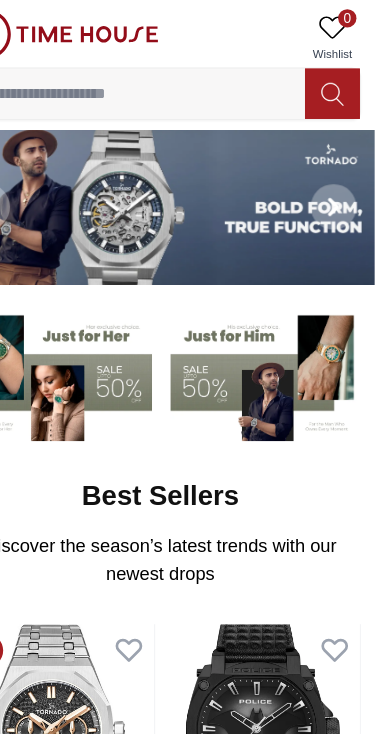 click at bounding box center (163, 82) 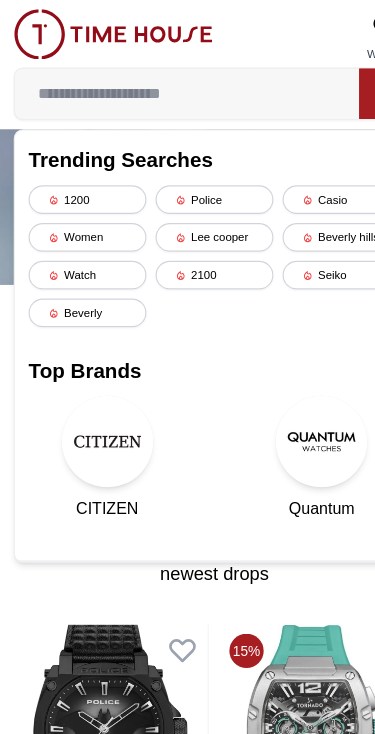 click on "Women" at bounding box center (76, 207) 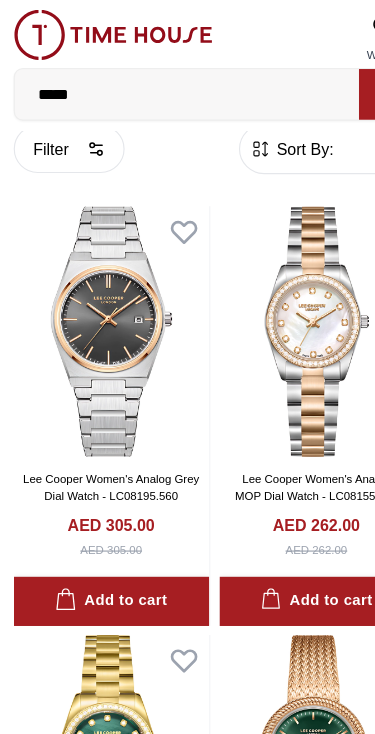 scroll, scrollTop: 24, scrollLeft: 0, axis: vertical 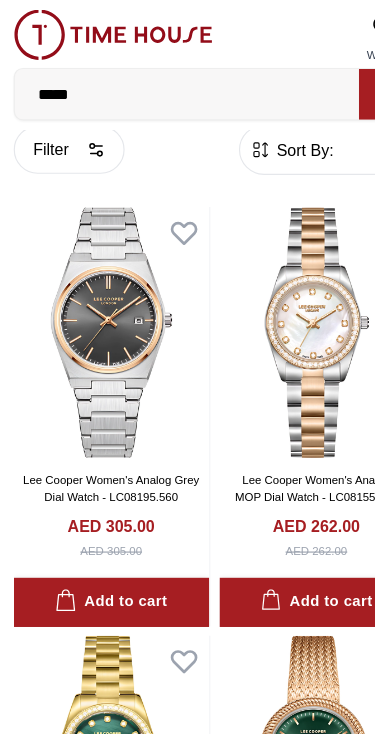 click on "*****" at bounding box center (163, 82) 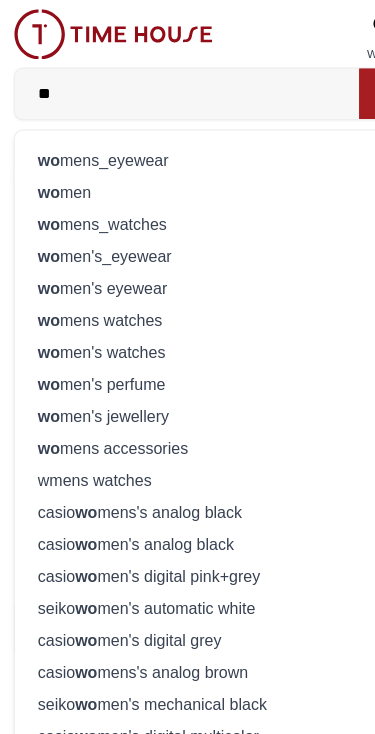 type on "*" 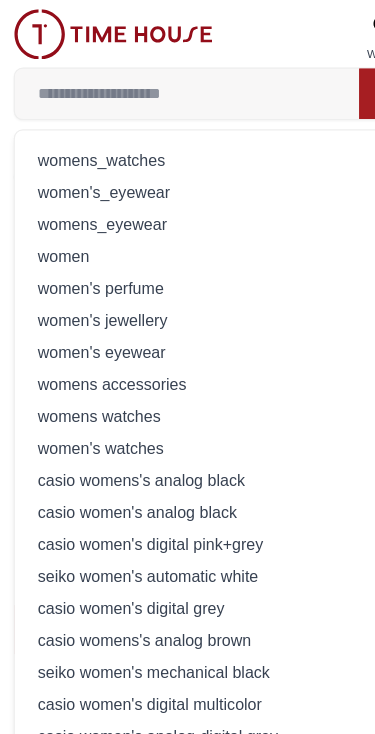 type on "*" 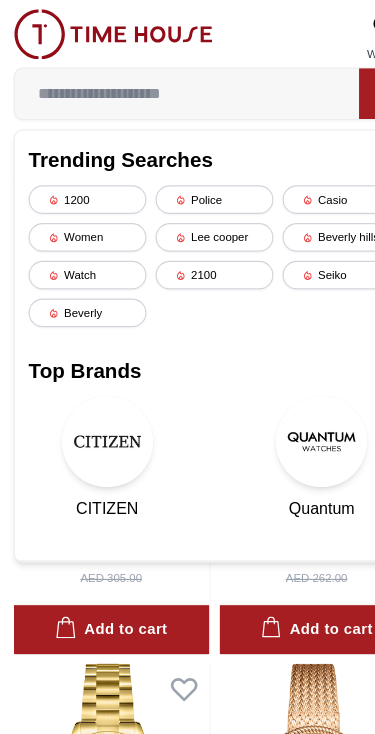 type 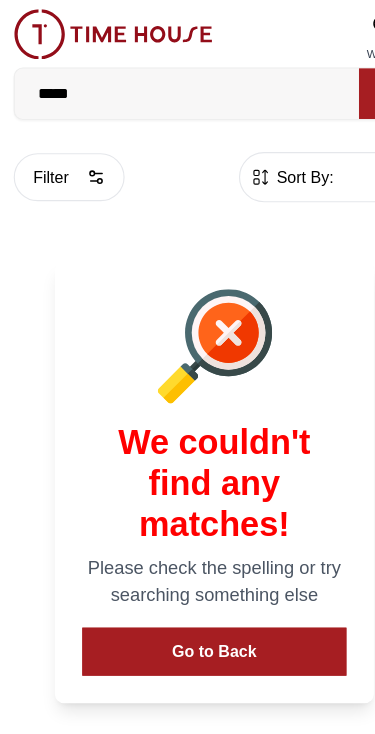 click on "Sort By:" at bounding box center (265, 155) 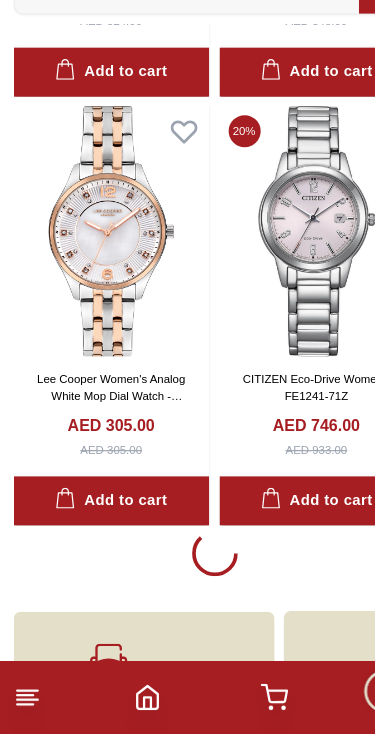 scroll, scrollTop: 3406, scrollLeft: 0, axis: vertical 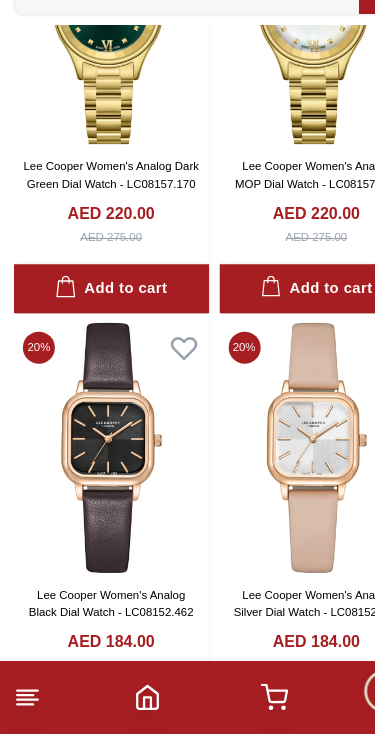 click at bounding box center [277, 483] 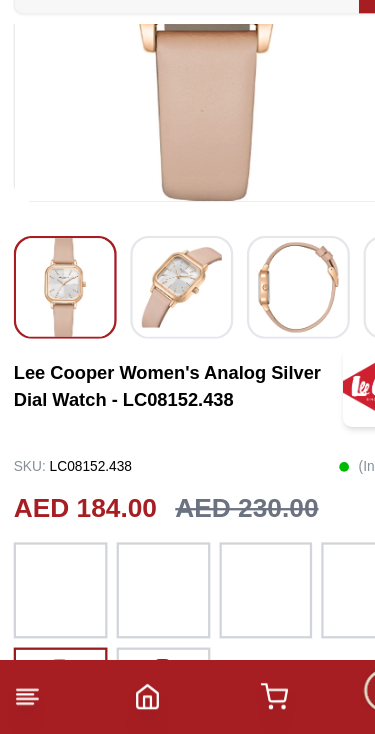 scroll, scrollTop: 317, scrollLeft: 0, axis: vertical 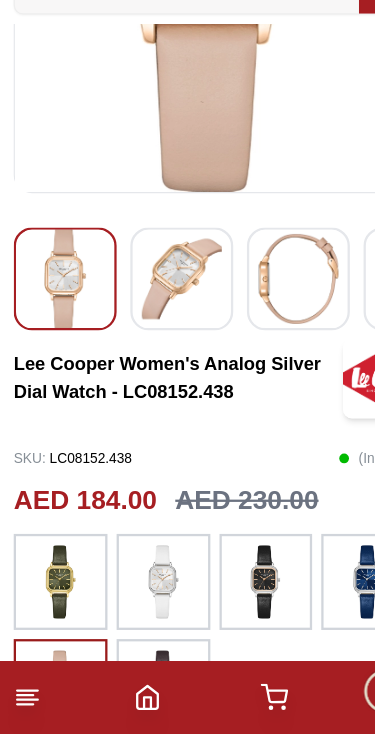 click at bounding box center (232, 601) 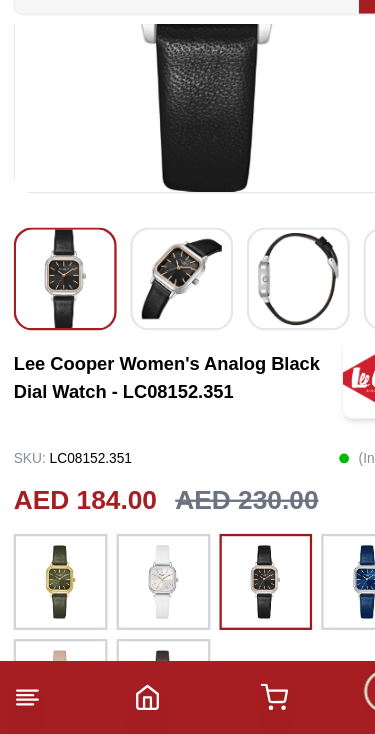 click at bounding box center (53, 601) 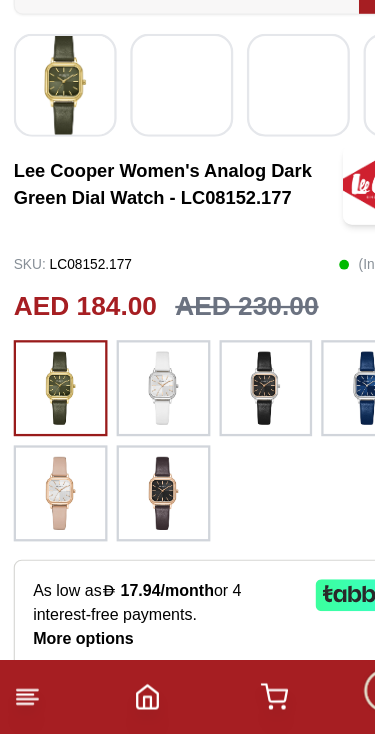 scroll, scrollTop: 486, scrollLeft: 0, axis: vertical 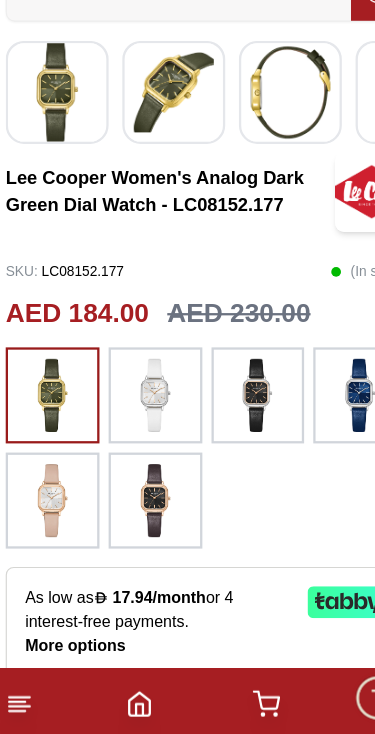 click at bounding box center (53, 524) 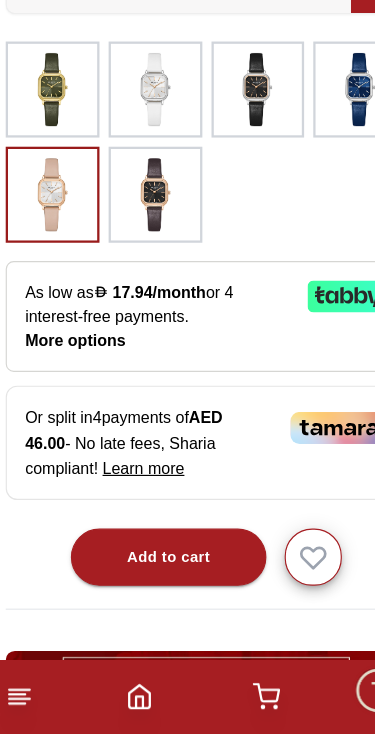 scroll, scrollTop: 749, scrollLeft: 0, axis: vertical 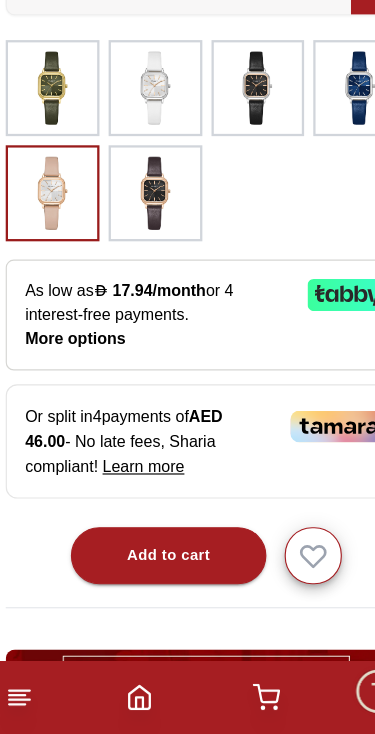 click on "Add to cart" at bounding box center (154, 578) 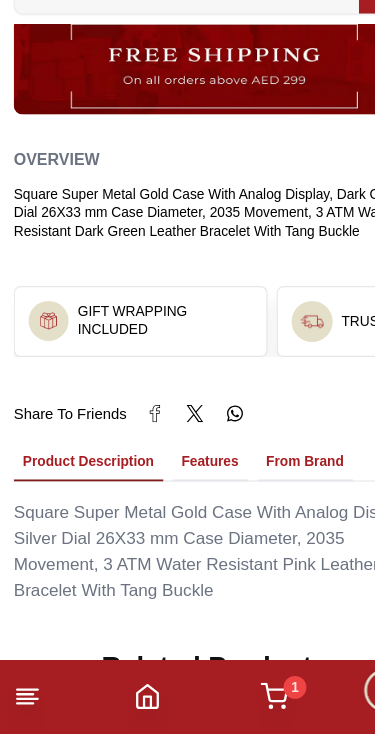 scroll, scrollTop: 1301, scrollLeft: 0, axis: vertical 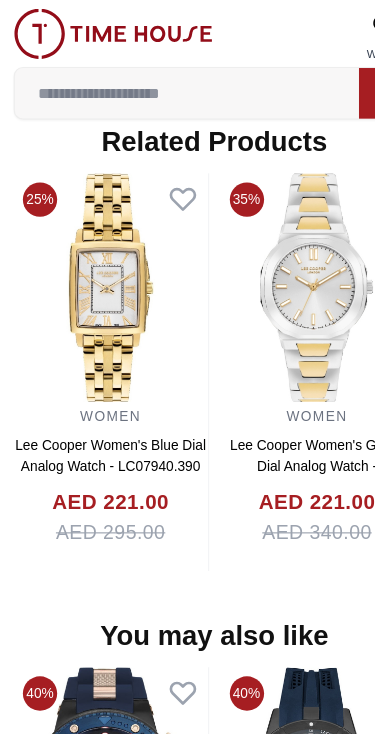 click at bounding box center [278, 252] 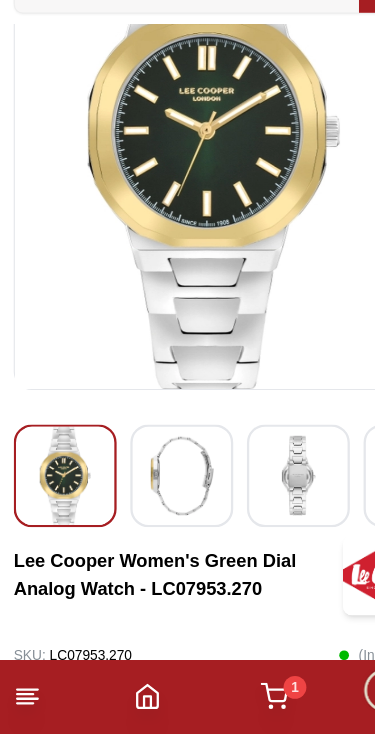 scroll, scrollTop: 145, scrollLeft: 0, axis: vertical 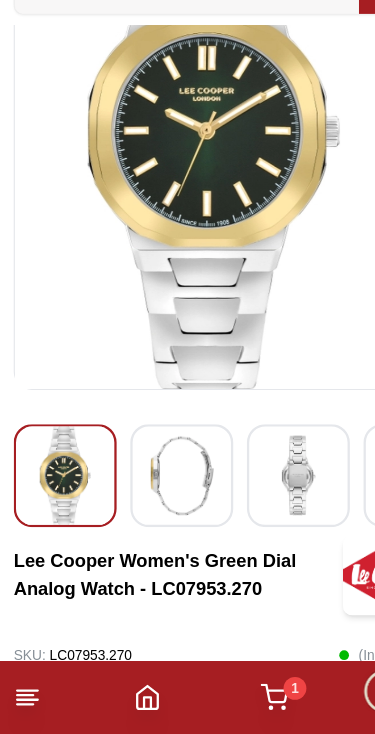 click at bounding box center [159, 508] 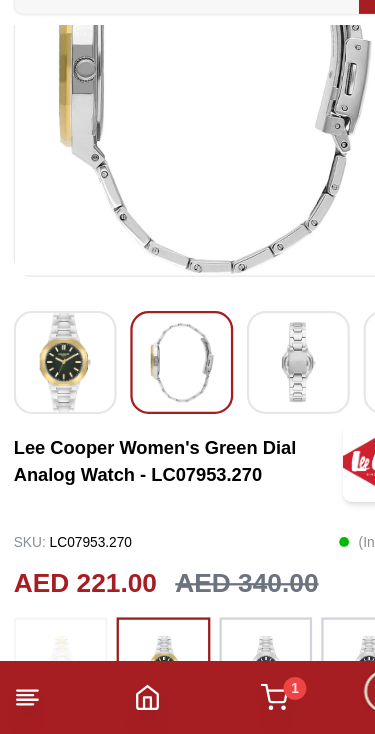 click at bounding box center [261, 409] 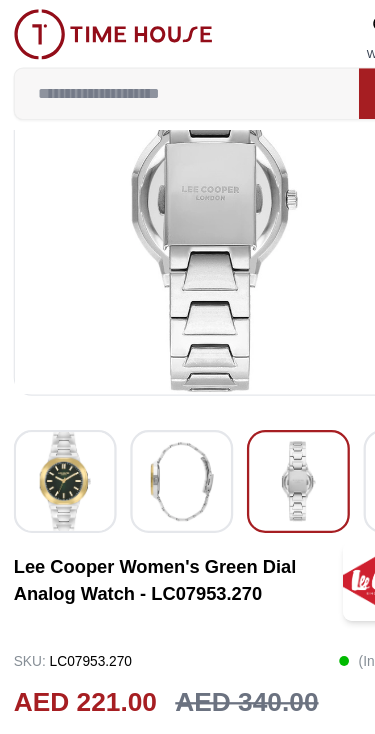 scroll, scrollTop: 132, scrollLeft: 0, axis: vertical 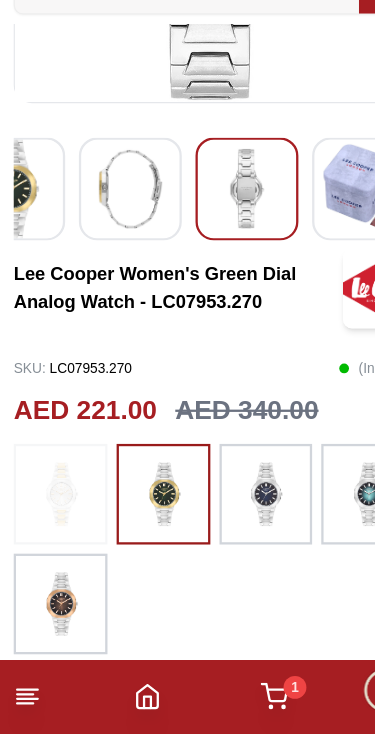 click at bounding box center [232, 525] 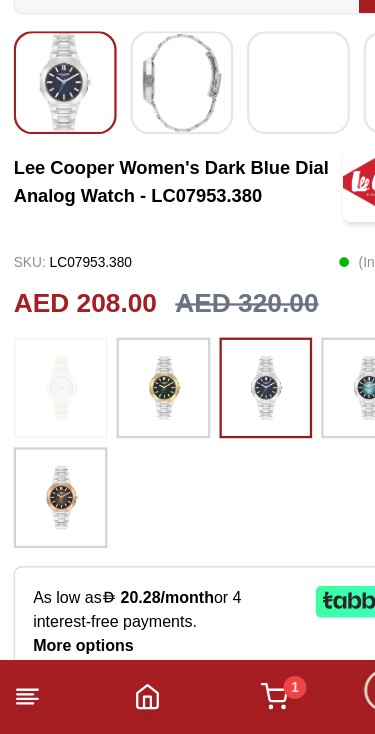 scroll, scrollTop: 489, scrollLeft: 0, axis: vertical 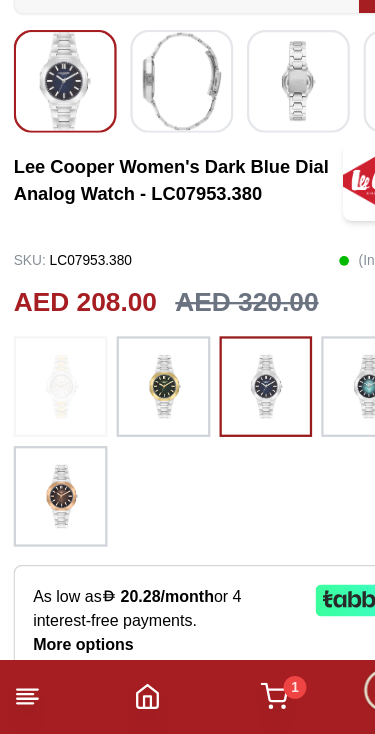 click at bounding box center (143, 431) 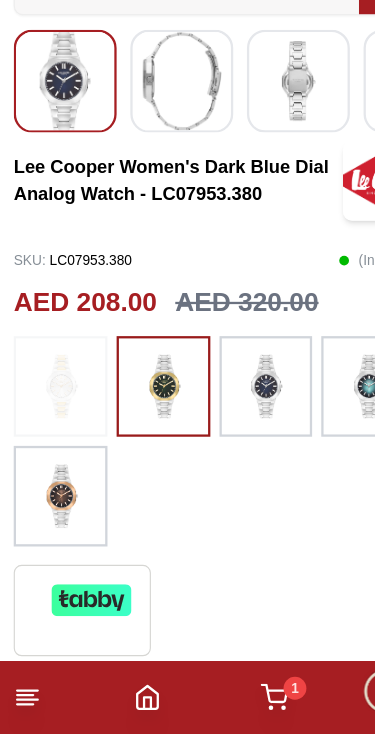 click at bounding box center (53, 526) 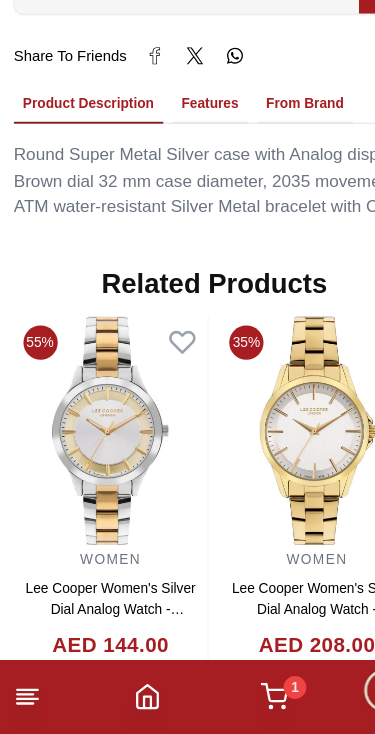 scroll, scrollTop: 1623, scrollLeft: 0, axis: vertical 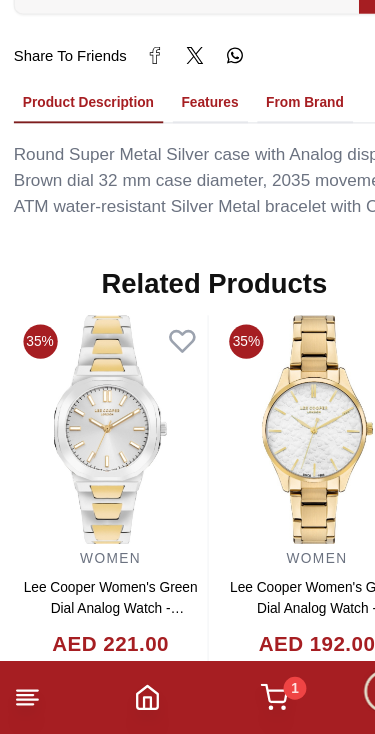 click at bounding box center [97, 468] 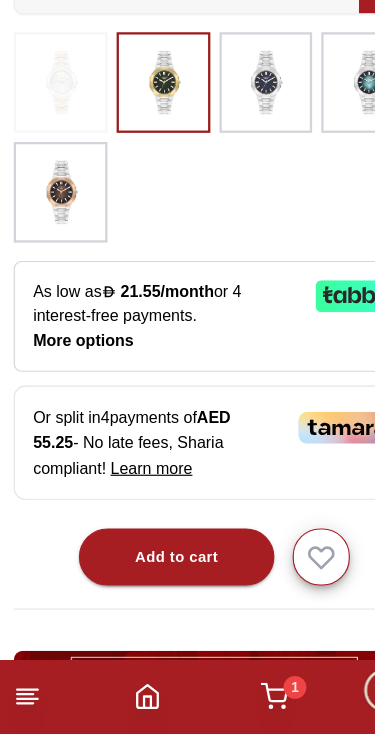 scroll, scrollTop: 756, scrollLeft: 0, axis: vertical 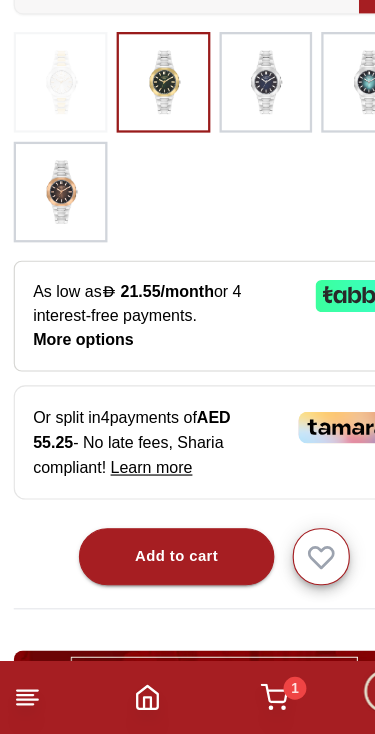 click on "Add to cart" at bounding box center [154, 579] 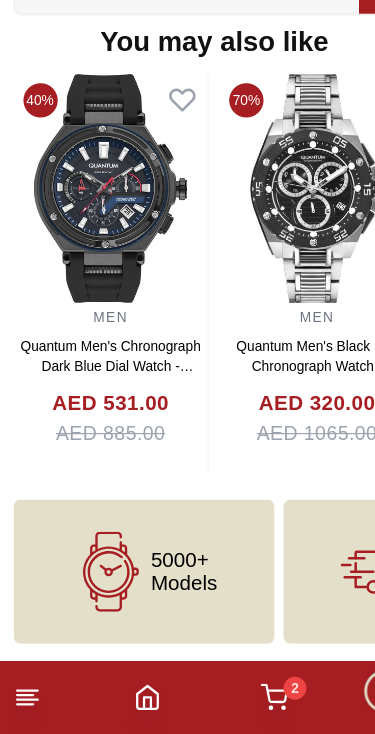 scroll, scrollTop: 2261, scrollLeft: 0, axis: vertical 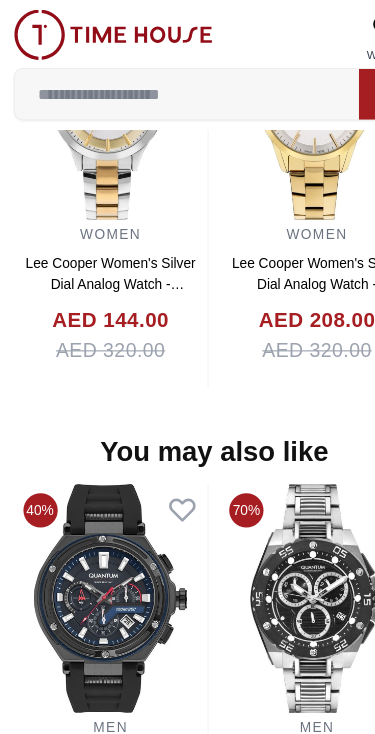 click at bounding box center [163, 82] 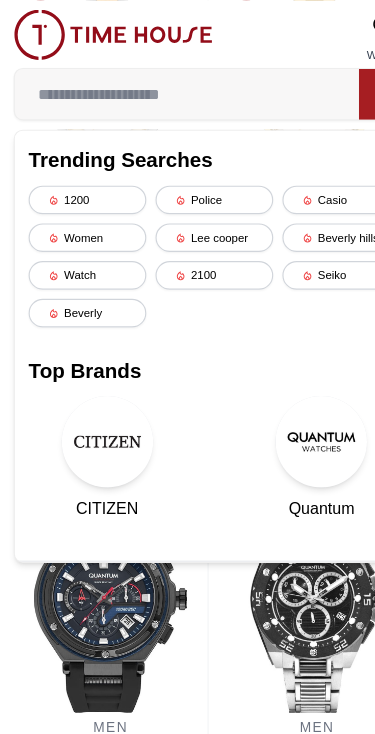 scroll, scrollTop: 1891, scrollLeft: 0, axis: vertical 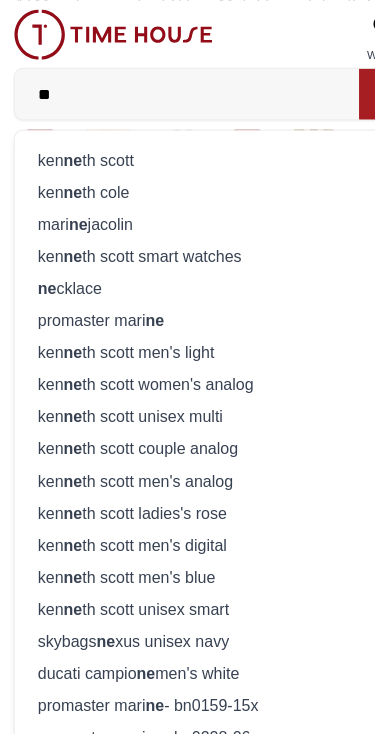 type on "*" 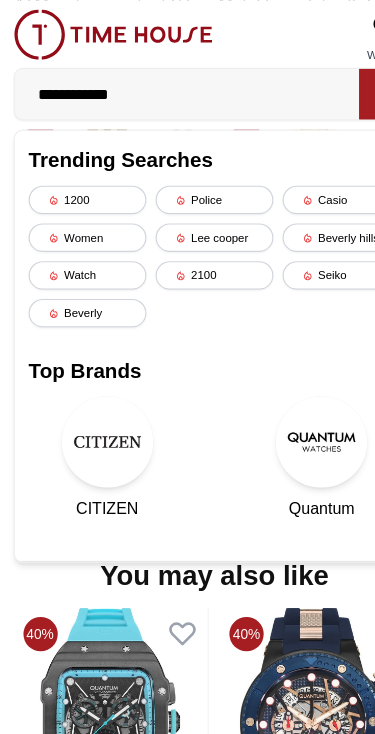 type on "**********" 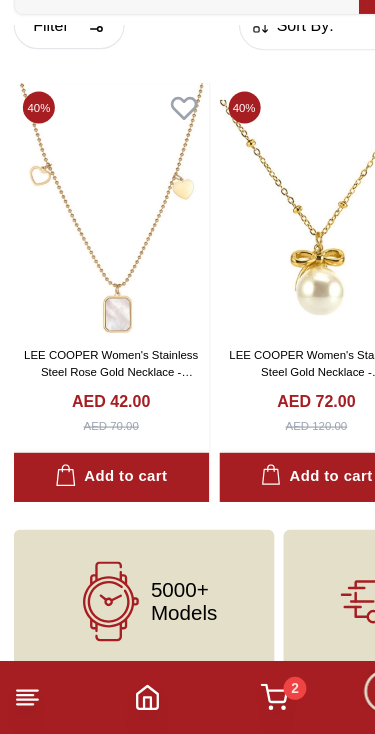 scroll, scrollTop: 67, scrollLeft: 0, axis: vertical 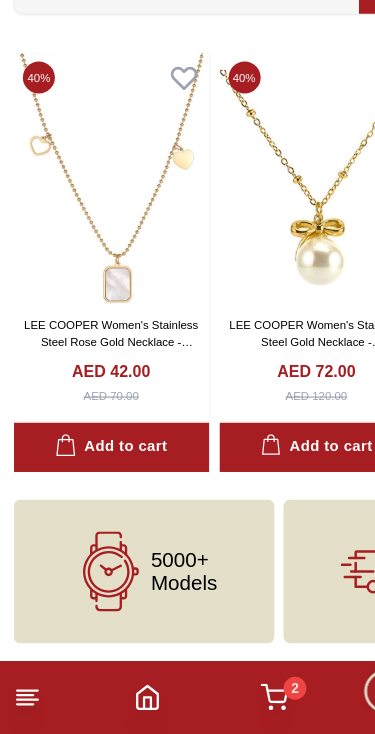 click 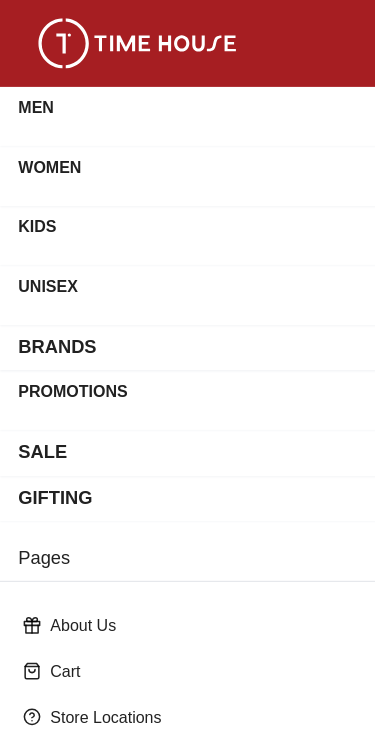 scroll, scrollTop: 65, scrollLeft: 0, axis: vertical 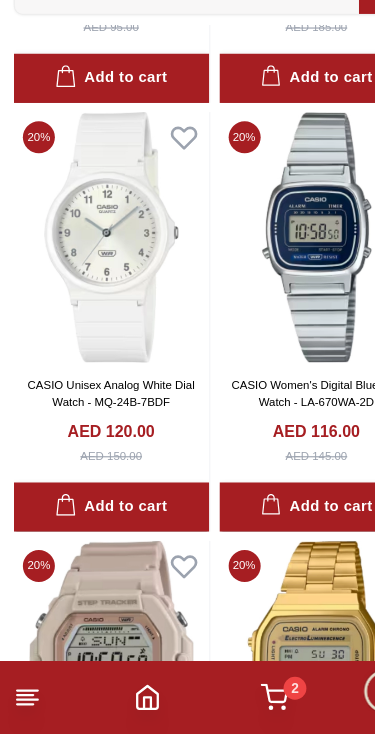 click at bounding box center [97, 299] 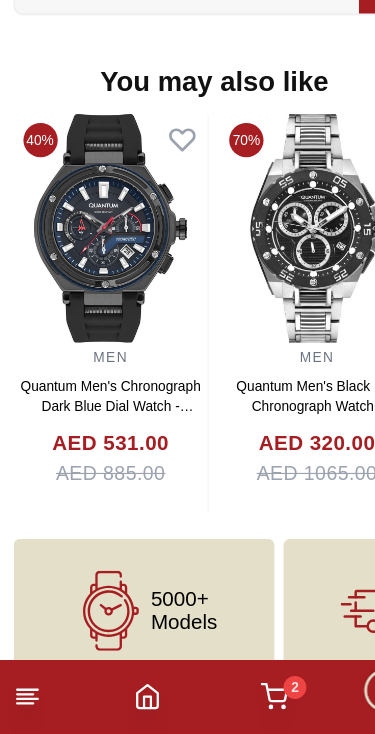 scroll, scrollTop: 2223, scrollLeft: 0, axis: vertical 